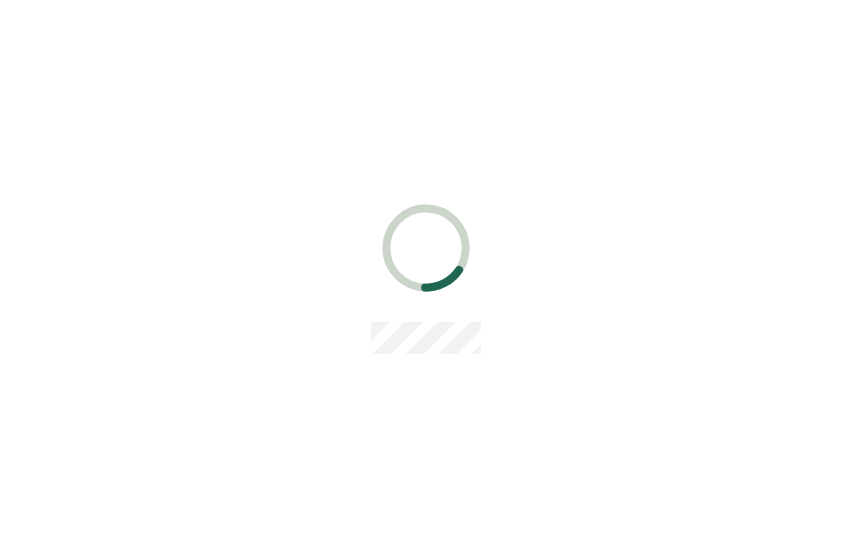scroll, scrollTop: 0, scrollLeft: 0, axis: both 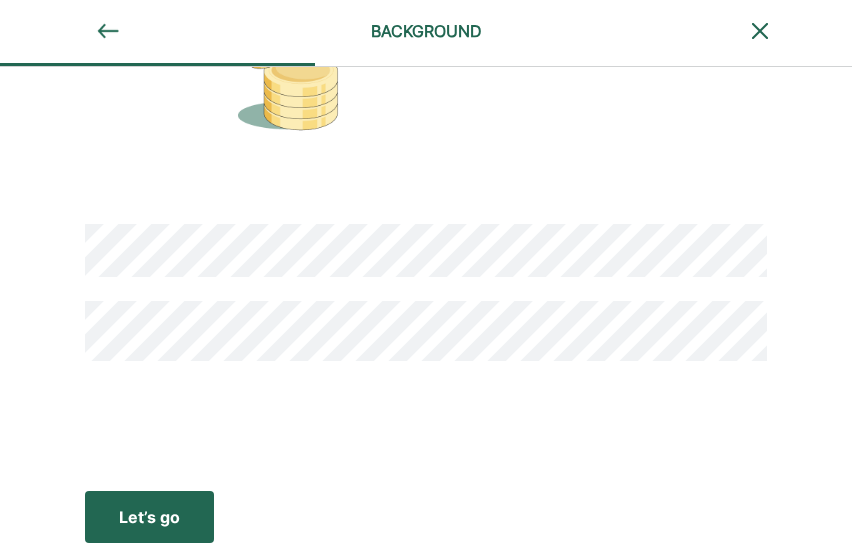 click on "Let’s go" at bounding box center [149, 517] 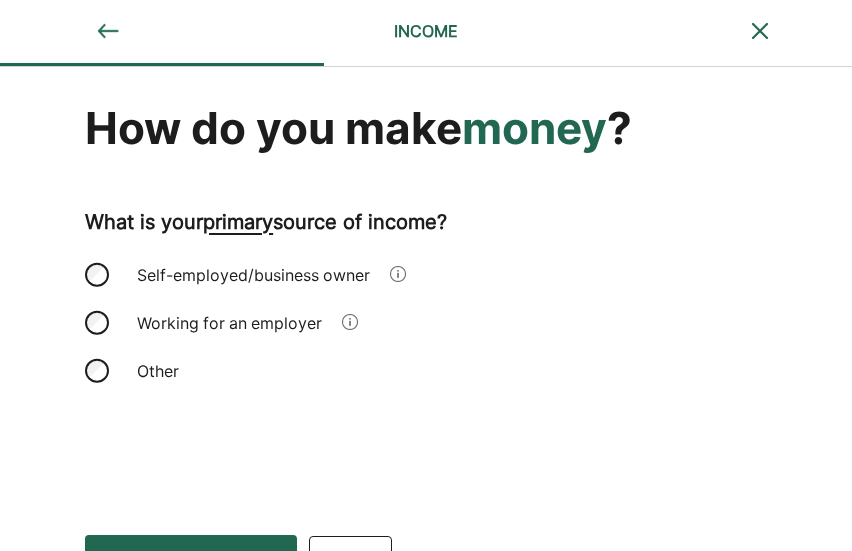 scroll, scrollTop: 0, scrollLeft: 0, axis: both 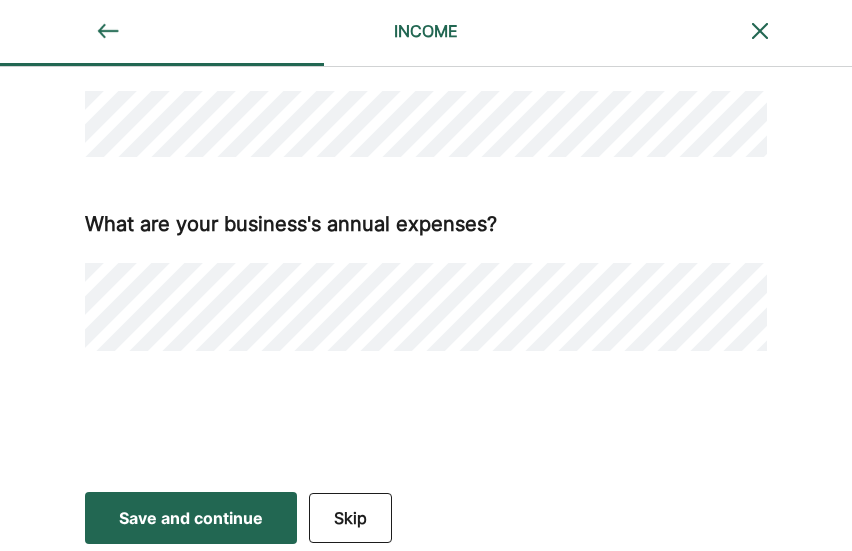 click on "Skip" at bounding box center [350, 518] 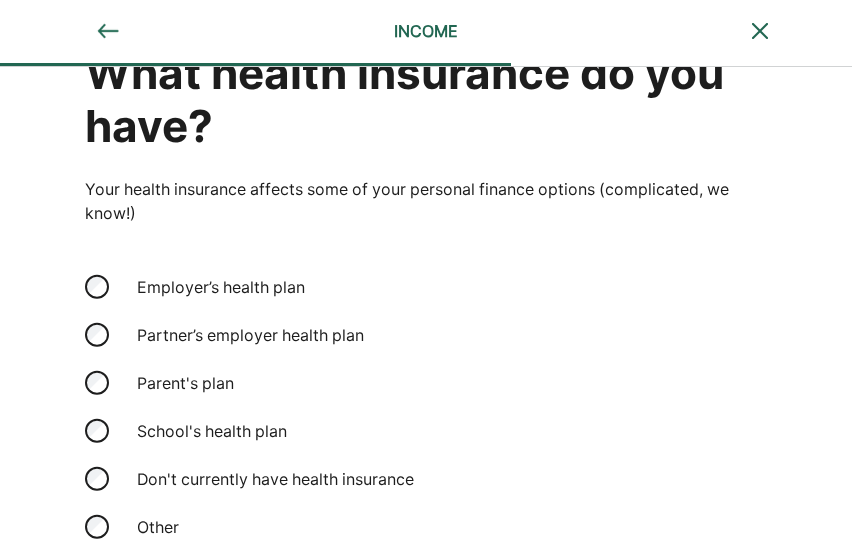 scroll, scrollTop: 0, scrollLeft: 0, axis: both 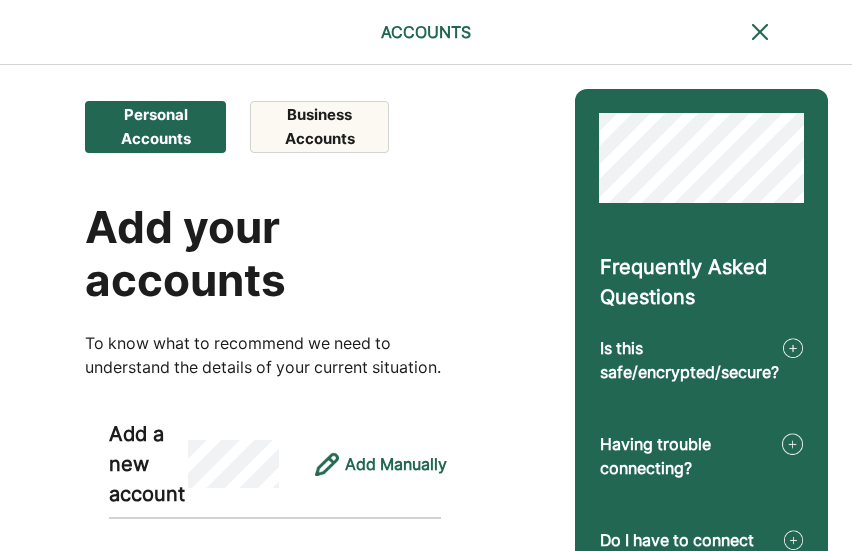 click on "Business Accounts" at bounding box center [320, 127] 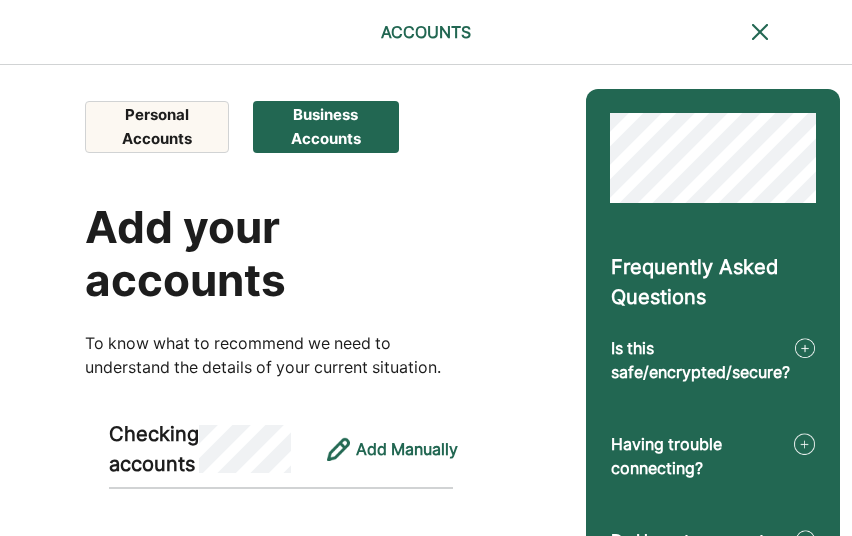 click on "Personal Accounts" at bounding box center (156, 127) 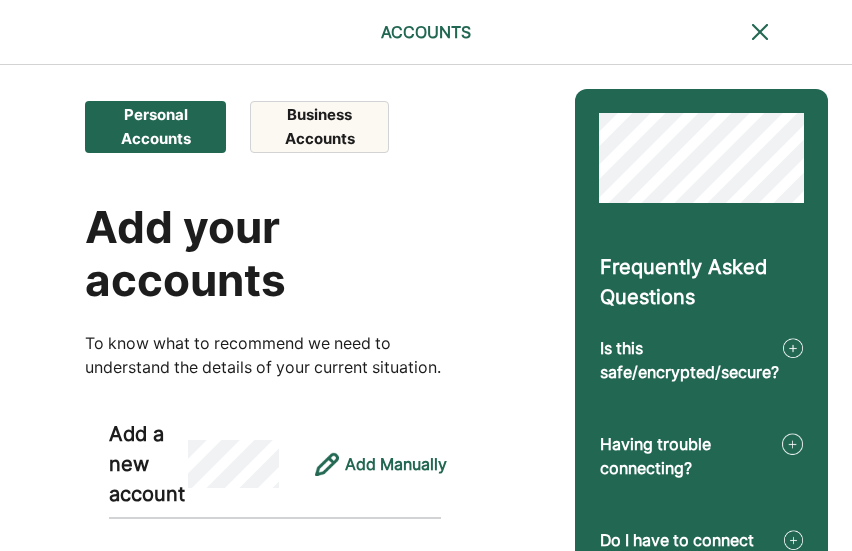 click on "Is this safe/encrypted/secure?" at bounding box center (692, 360) 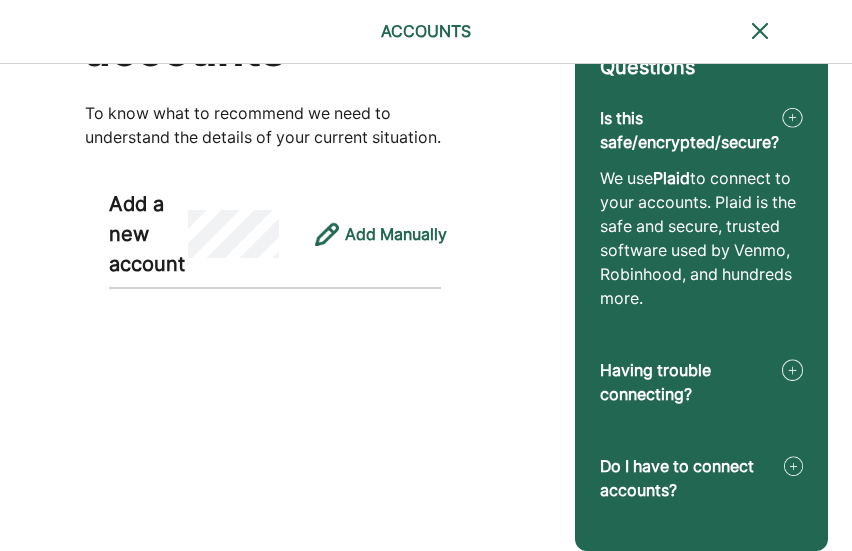 scroll, scrollTop: 252, scrollLeft: 0, axis: vertical 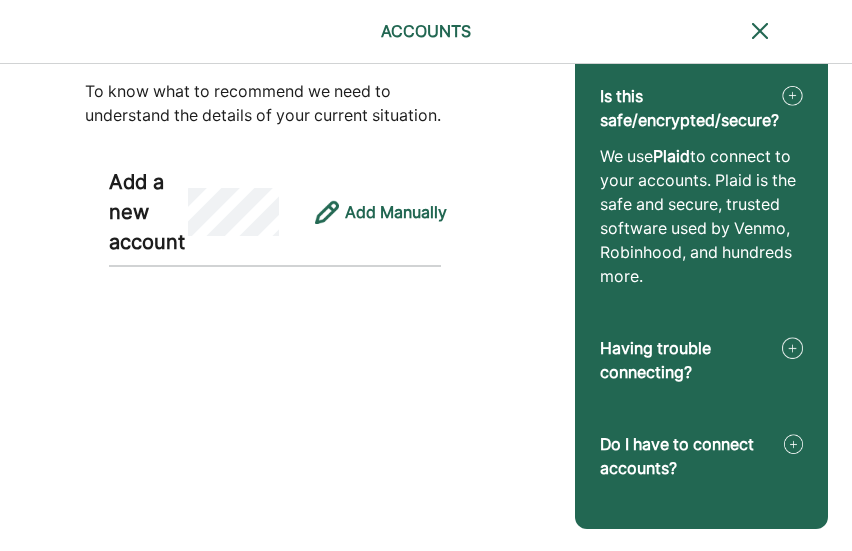 click at bounding box center (792, 348) 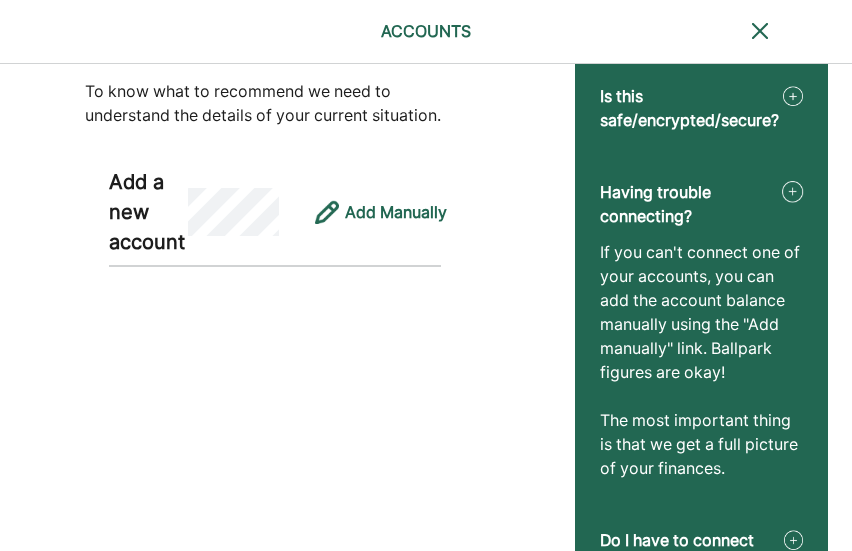 scroll, scrollTop: 348, scrollLeft: 0, axis: vertical 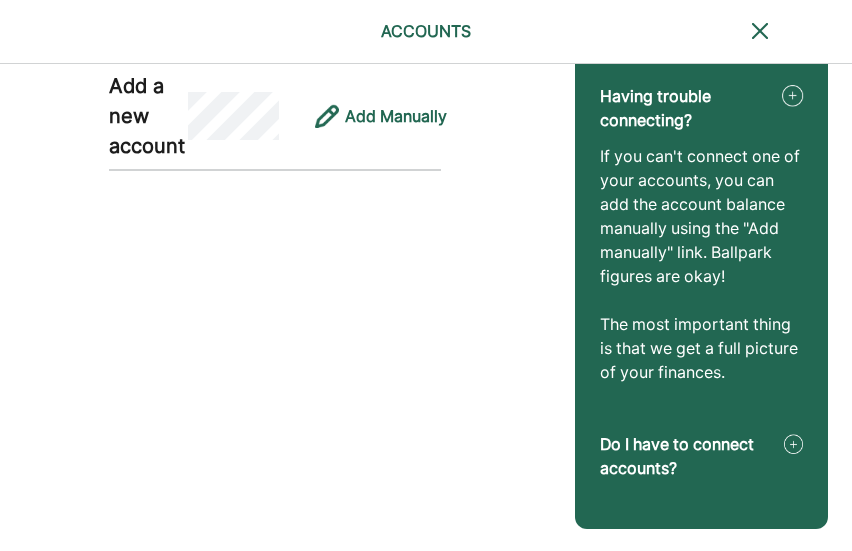 click at bounding box center [793, 444] 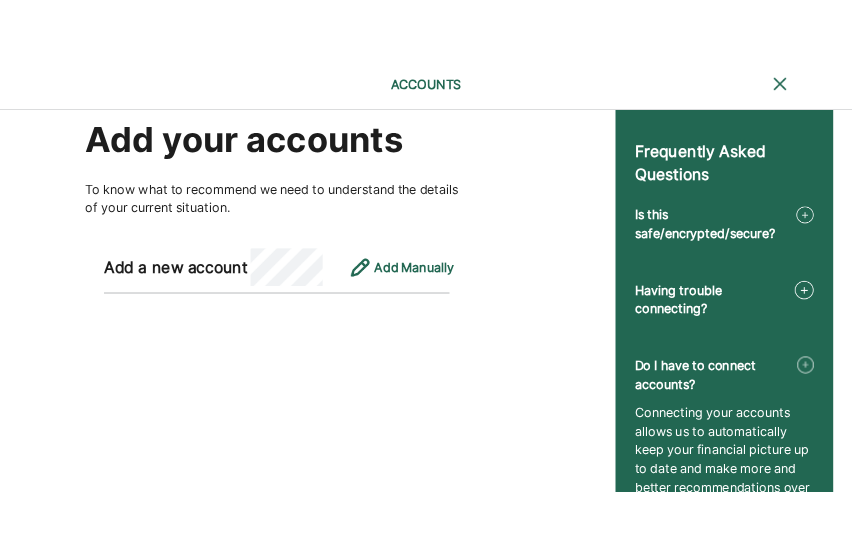 scroll, scrollTop: 0, scrollLeft: 0, axis: both 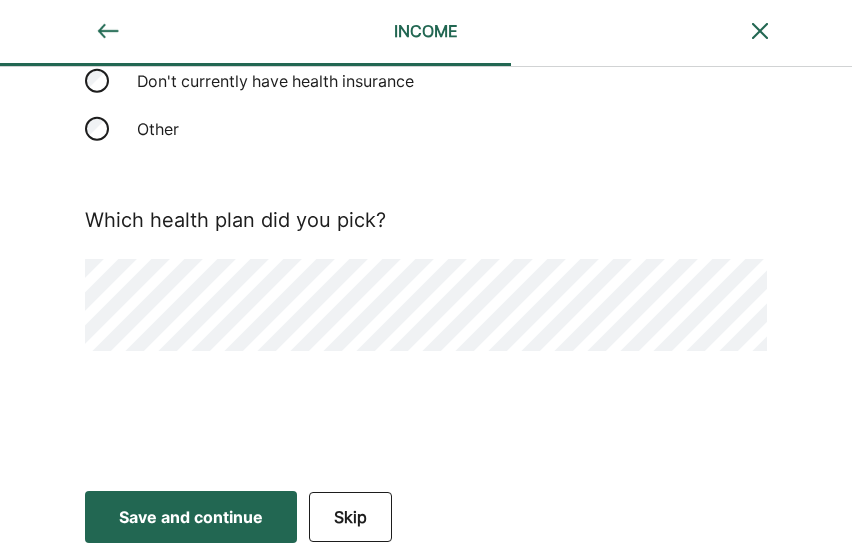 click on "Save and continue Save Save and continue" at bounding box center [191, 517] 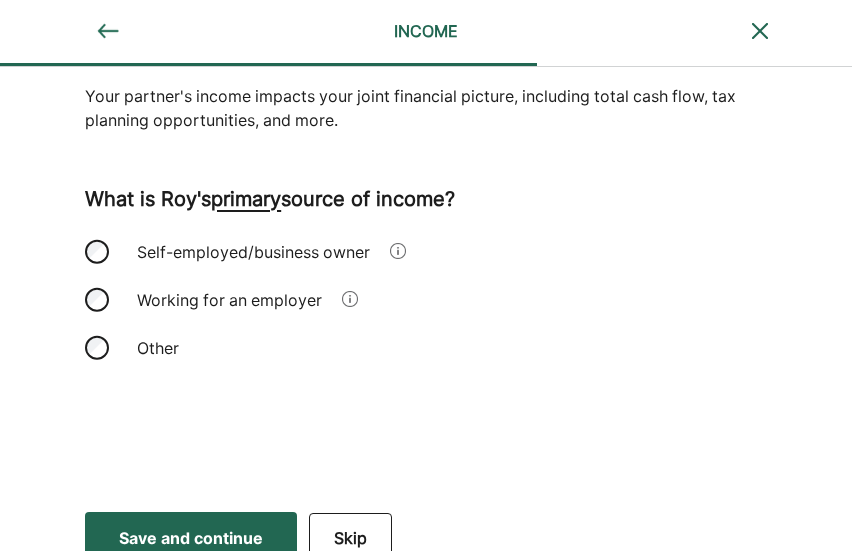 scroll, scrollTop: 114, scrollLeft: 0, axis: vertical 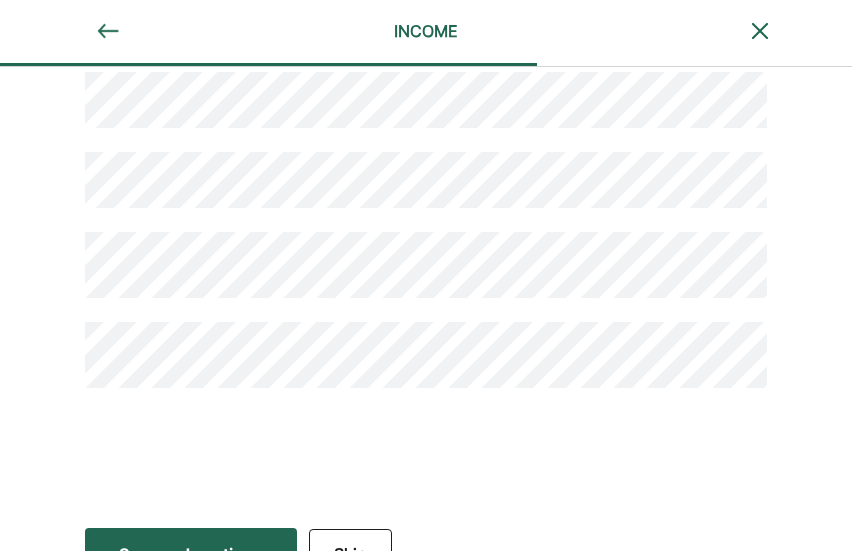 click on "How does Roy make  money ? Your partner's income impacts your joint financial picture, including total cash flow, tax planning opportunities, and more. What is Roy's  primary  source of income? Self-employed/business owner Working for an employer Other Tell us about your partner's current role" at bounding box center (426, 33) 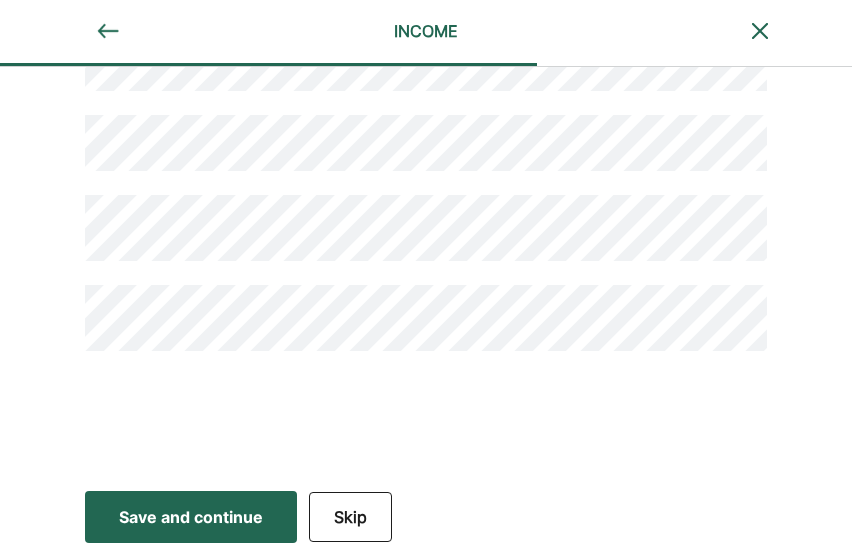 click on "Save and continue Save Save and continue" at bounding box center [191, 517] 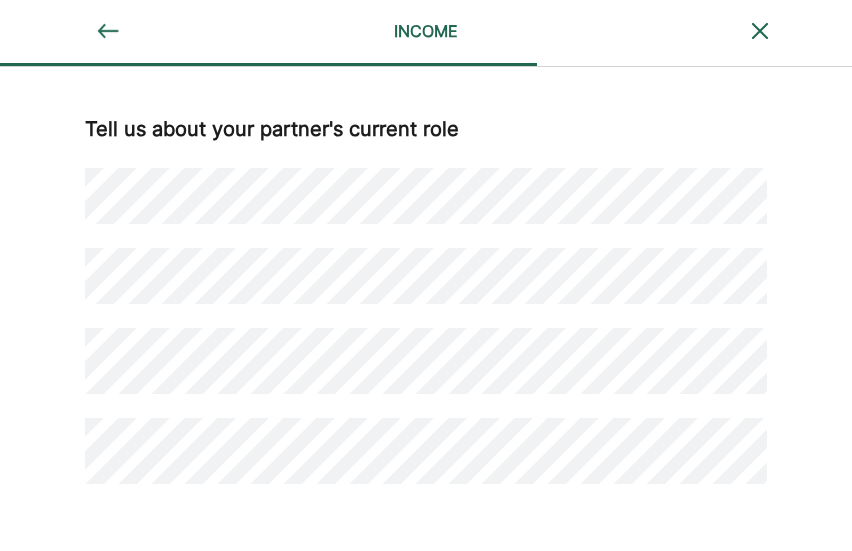 scroll, scrollTop: 556, scrollLeft: 0, axis: vertical 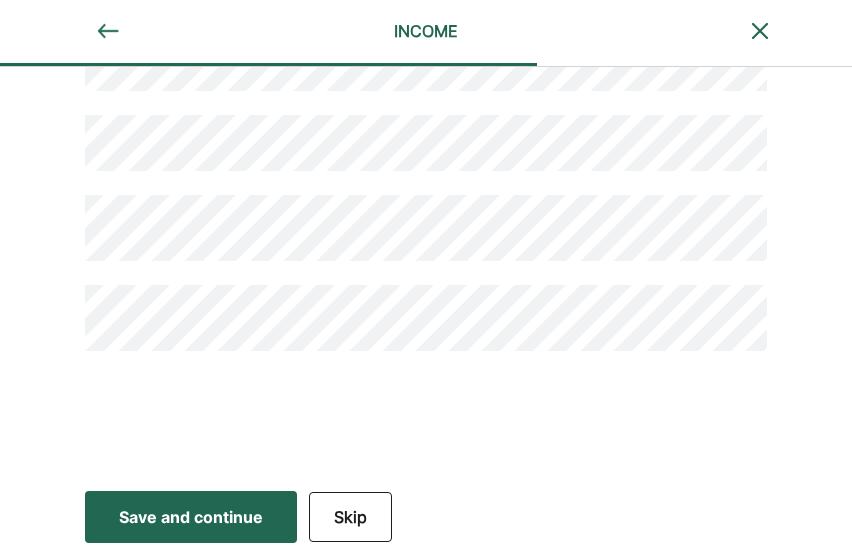 click on "Save and continue" at bounding box center [191, 517] 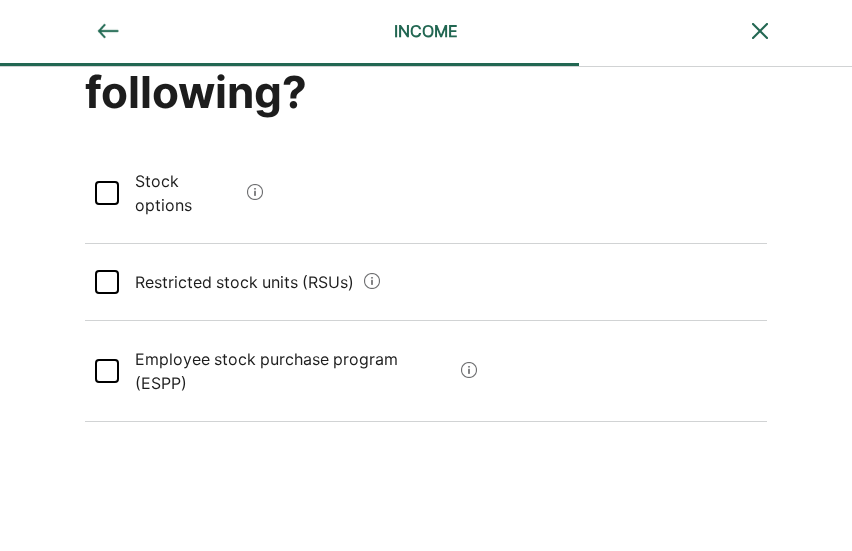 scroll, scrollTop: 119, scrollLeft: 0, axis: vertical 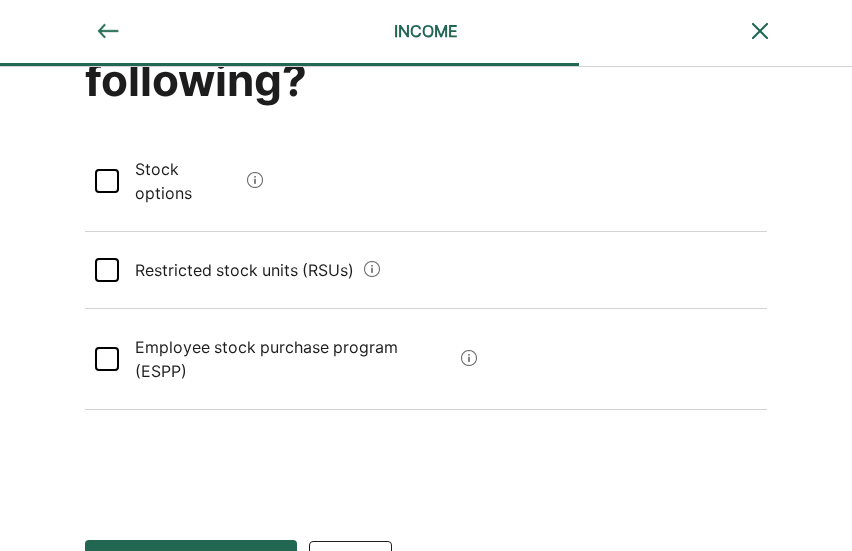 click on "Skip" at bounding box center (350, 566) 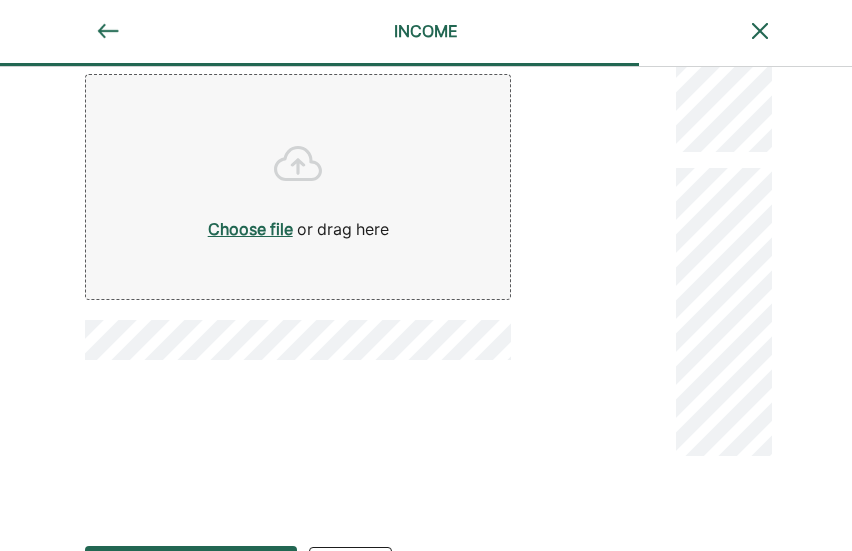 scroll, scrollTop: 379, scrollLeft: 0, axis: vertical 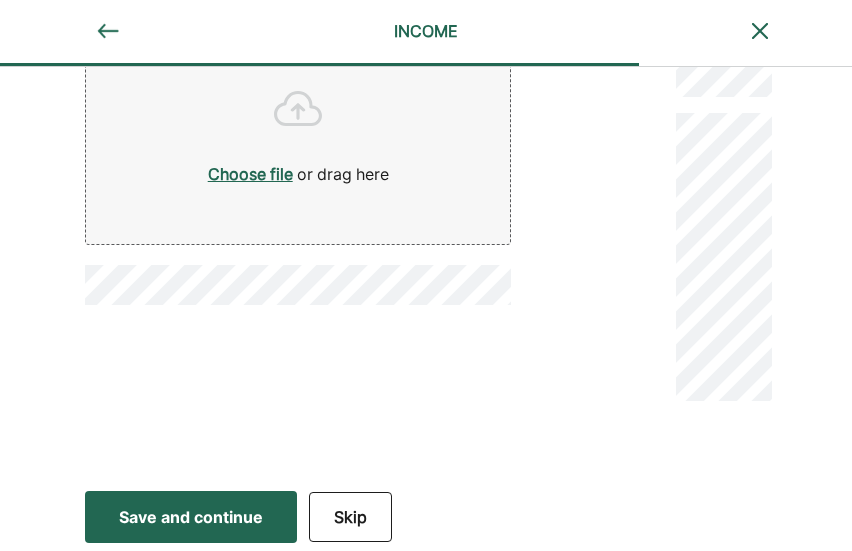 click on "Skip" at bounding box center [350, 517] 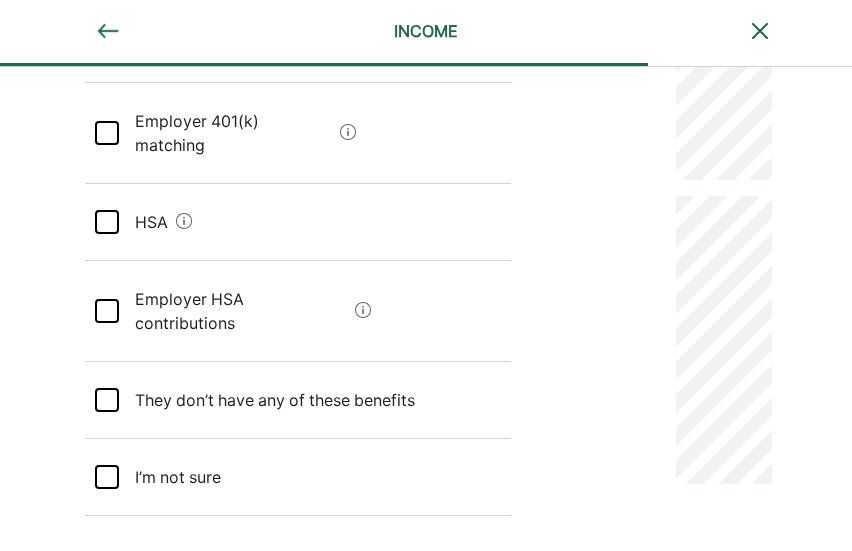 scroll, scrollTop: 402, scrollLeft: 0, axis: vertical 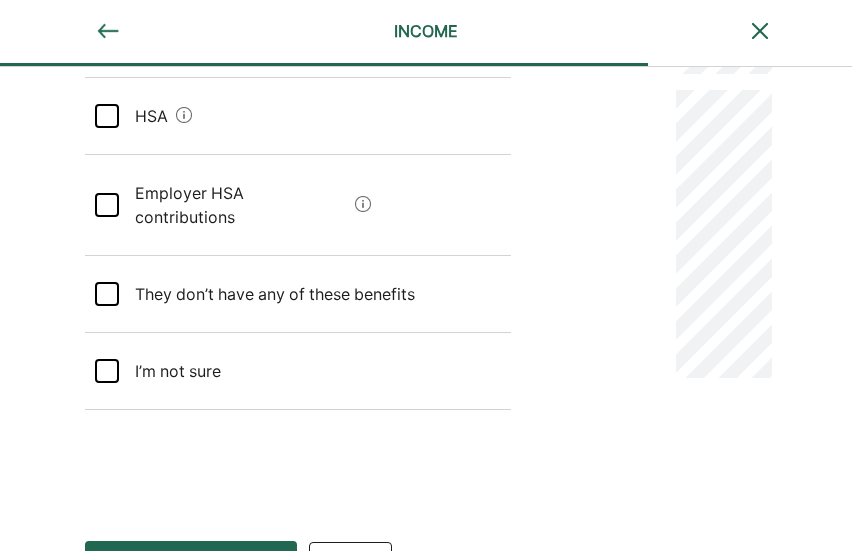 click on "Skip" at bounding box center (350, 567) 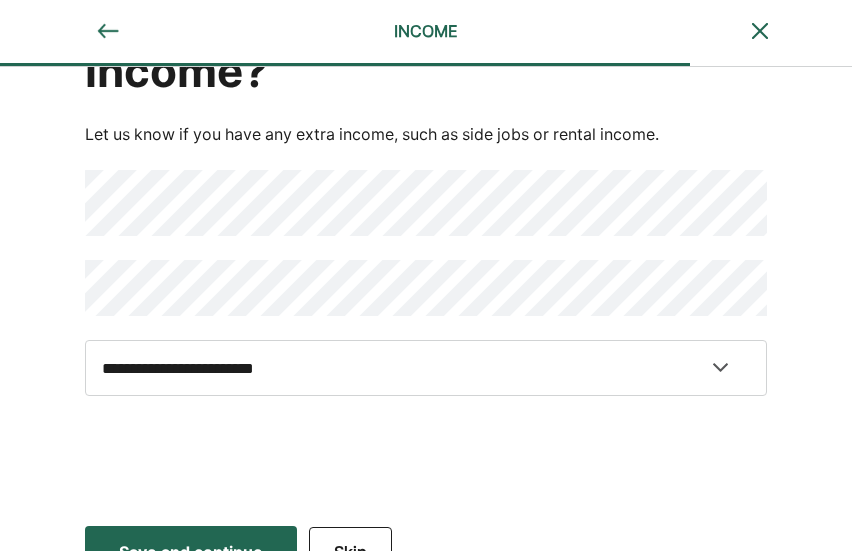 scroll, scrollTop: 163, scrollLeft: 0, axis: vertical 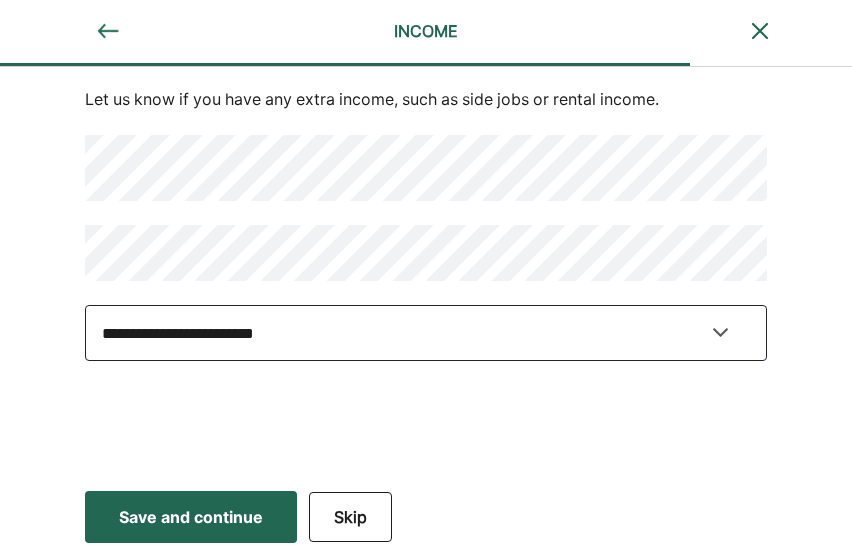 click on "**********" at bounding box center (426, 333) 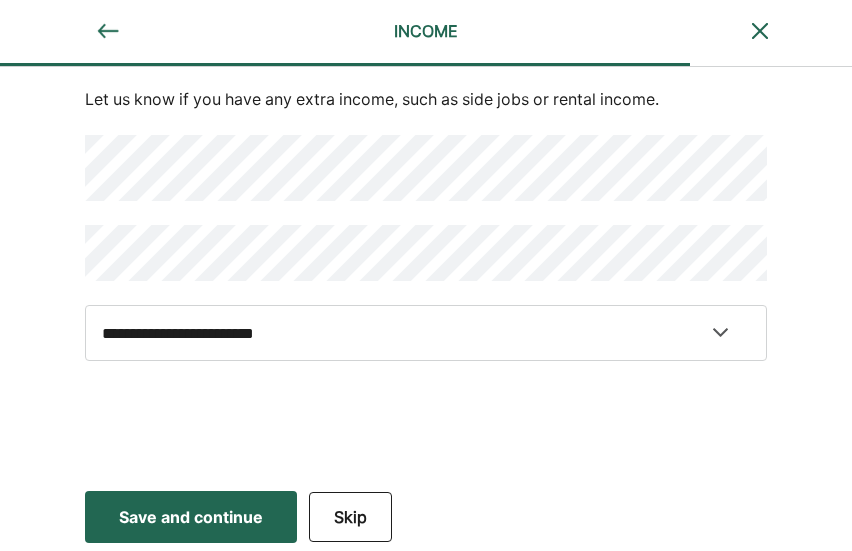 click on "**********" at bounding box center [426, 193] 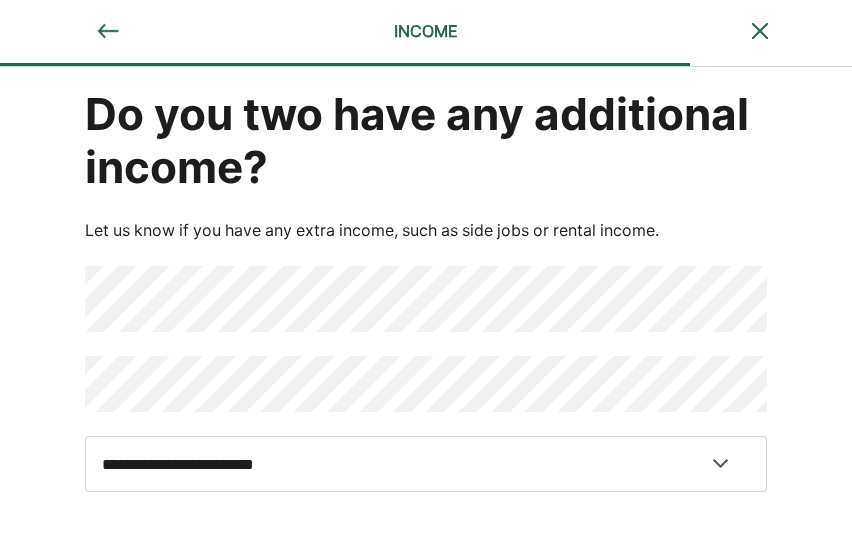 scroll, scrollTop: 31, scrollLeft: 0, axis: vertical 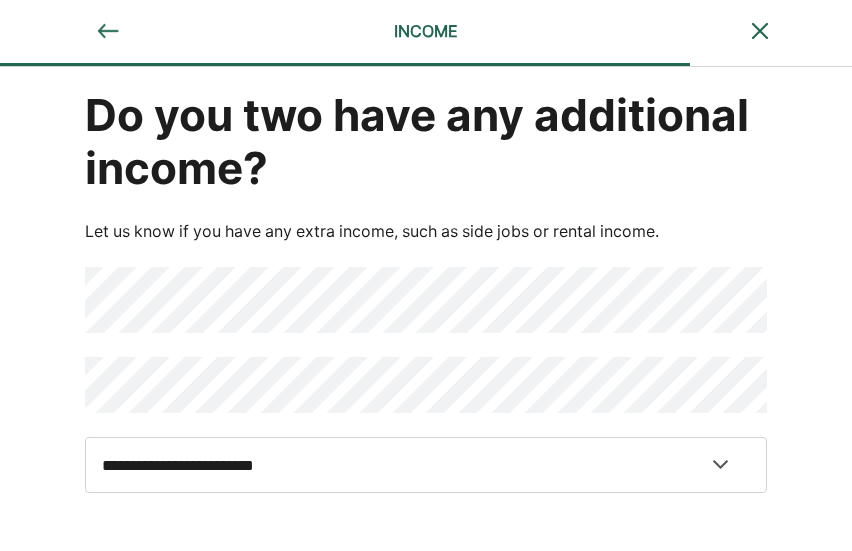 click on "**********" at bounding box center [426, 325] 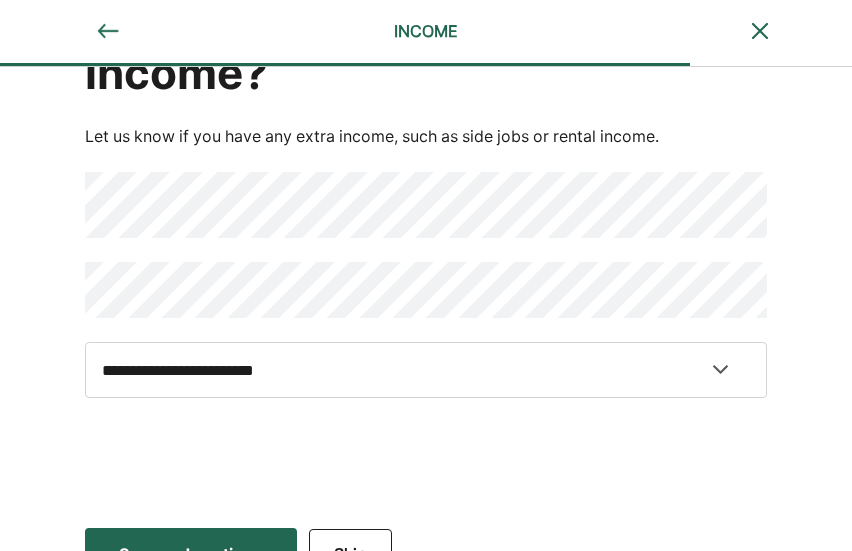 scroll, scrollTop: 163, scrollLeft: 0, axis: vertical 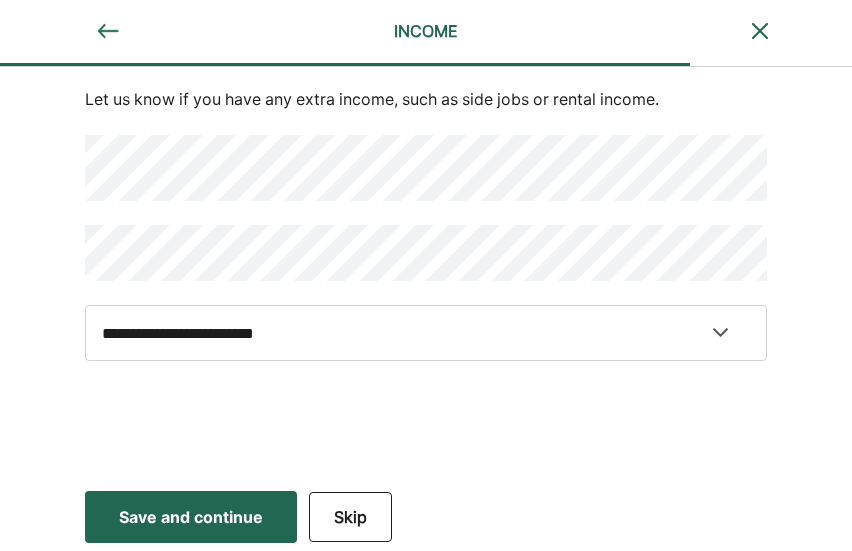 click on "Save and continue" at bounding box center [191, 517] 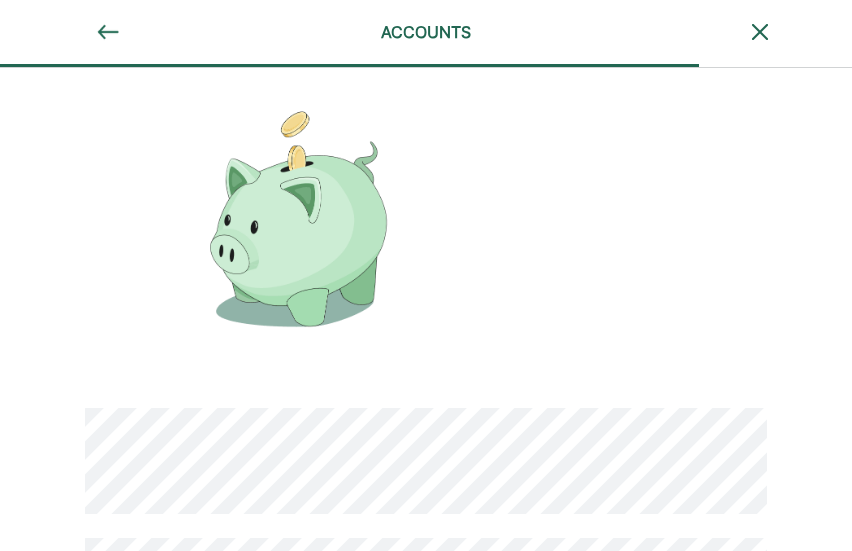 scroll, scrollTop: 267, scrollLeft: 0, axis: vertical 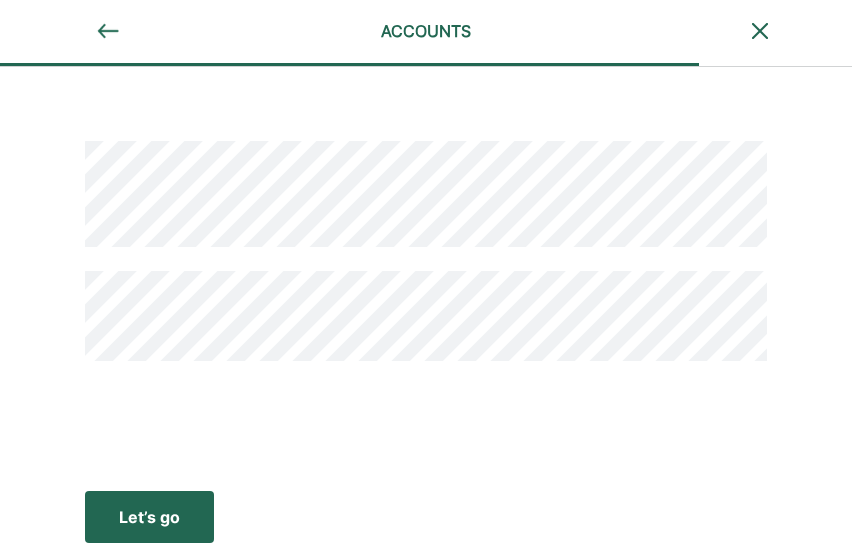 click on "Let’s go" at bounding box center (149, 517) 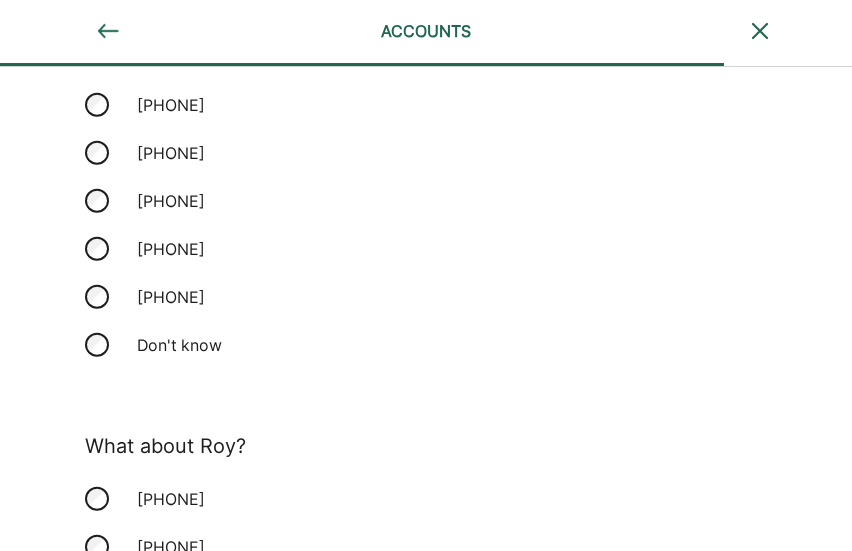 scroll, scrollTop: 196, scrollLeft: 0, axis: vertical 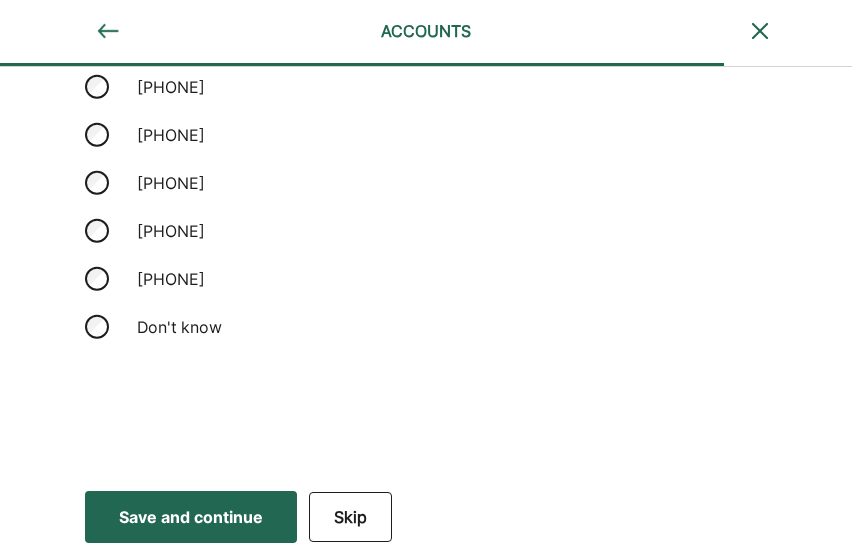 click on "Save and continue" at bounding box center [191, 517] 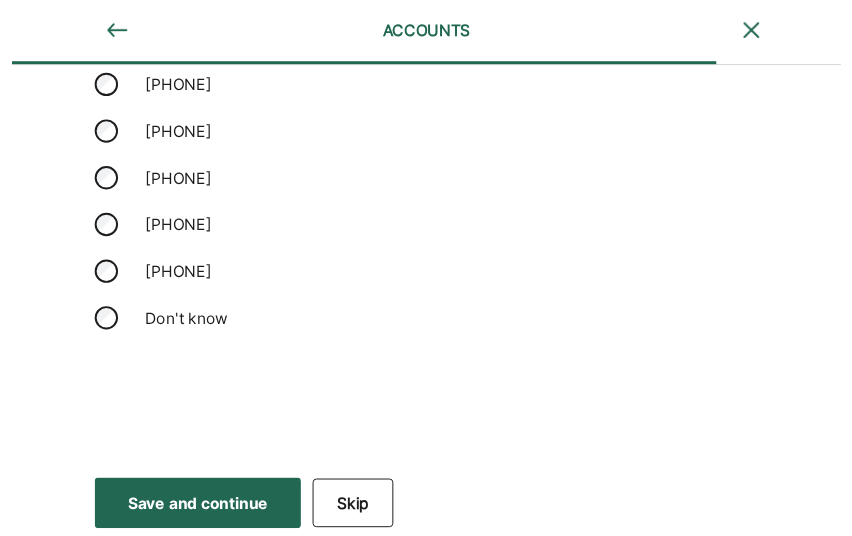 scroll, scrollTop: 0, scrollLeft: 0, axis: both 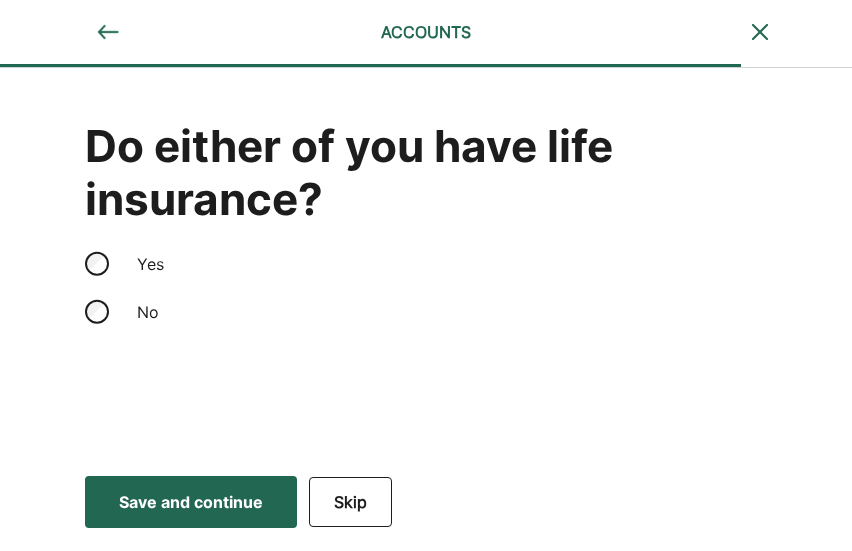 click on "Save and continue" at bounding box center [191, 502] 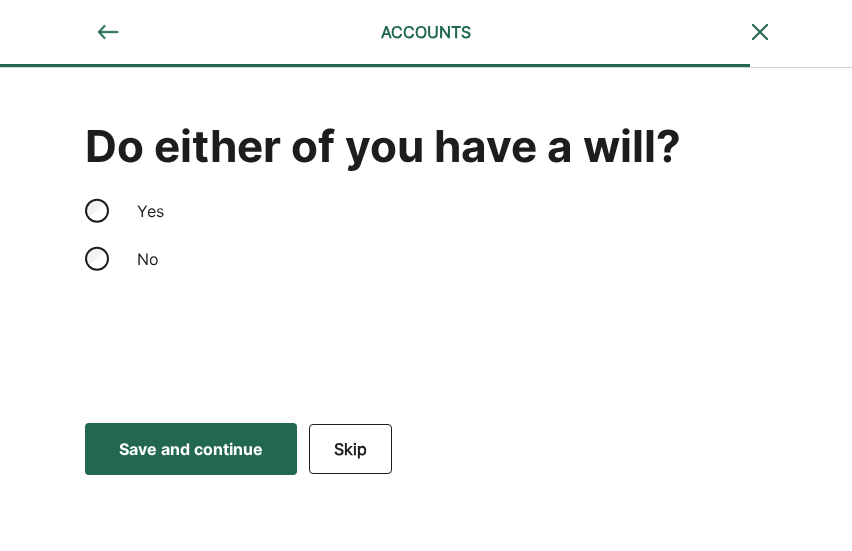 click on "Save and continue" at bounding box center (191, 449) 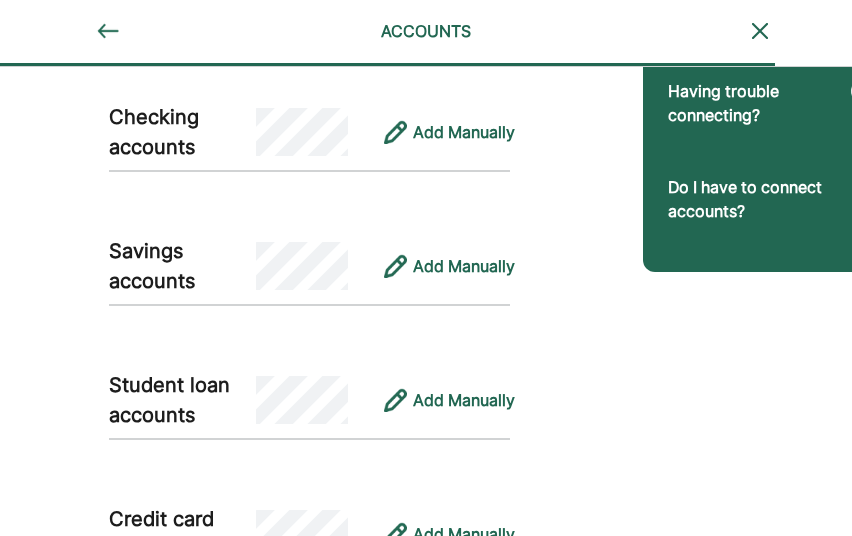 scroll, scrollTop: 359, scrollLeft: 0, axis: vertical 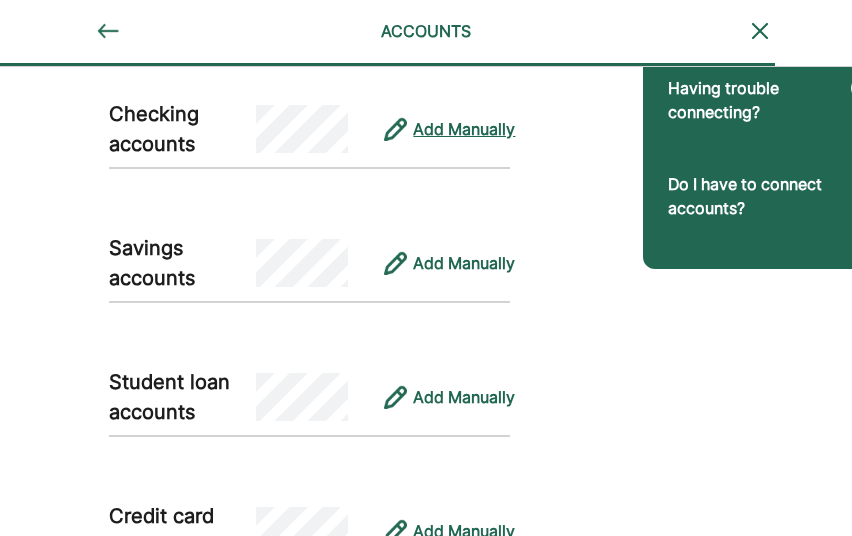 click on "Add Manually" at bounding box center (464, 129) 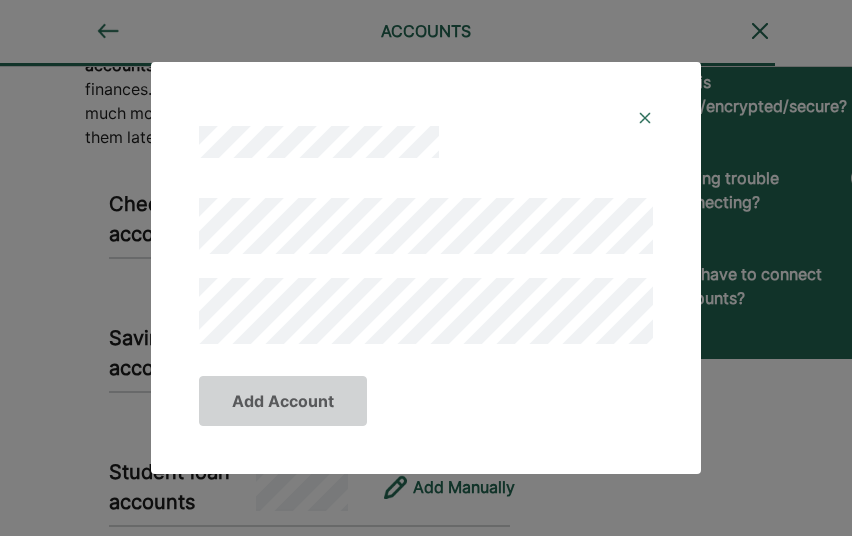 scroll, scrollTop: 267, scrollLeft: 0, axis: vertical 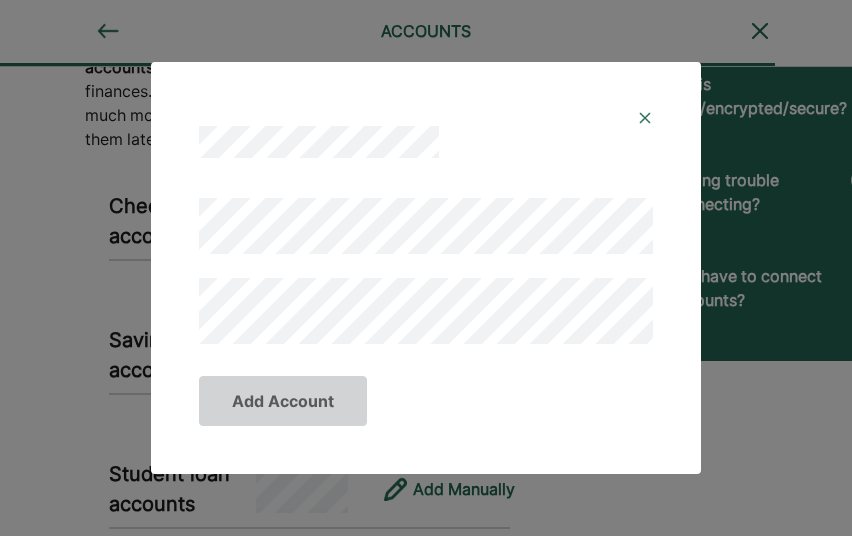 click at bounding box center (645, 118) 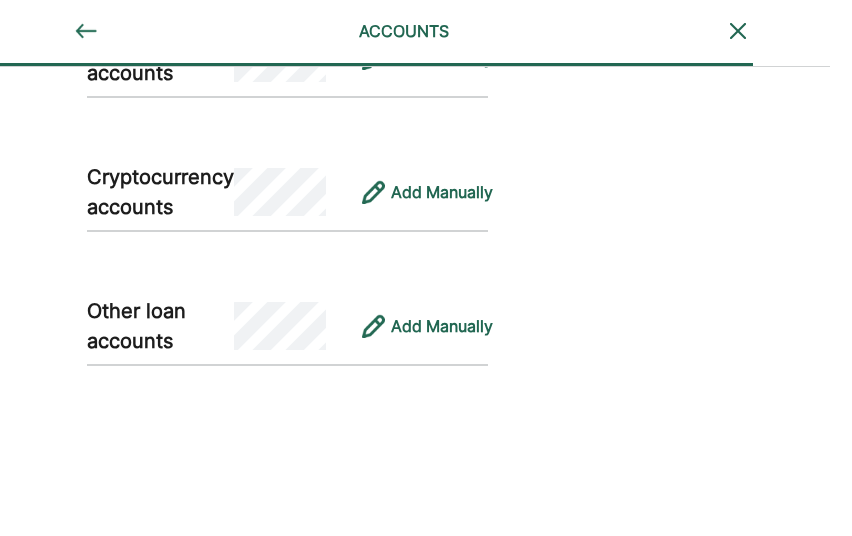 scroll, scrollTop: 1430, scrollLeft: 22, axis: both 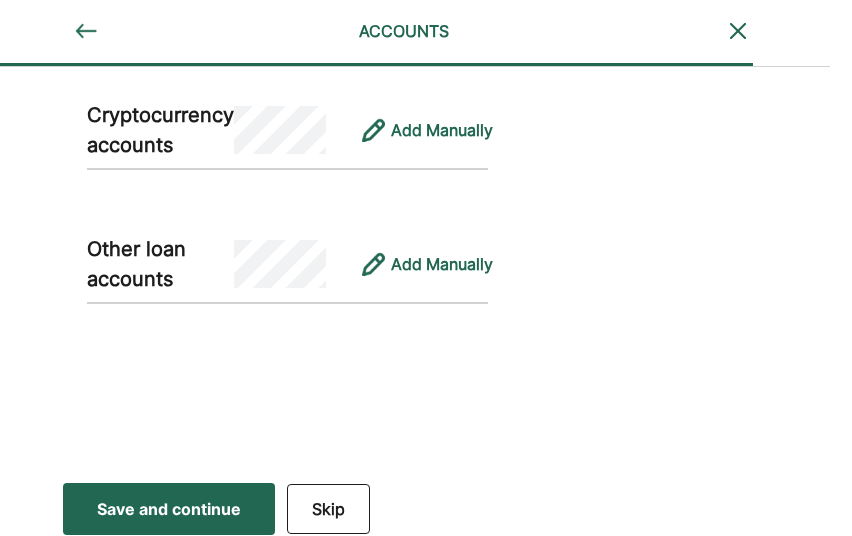 click on "Skip" at bounding box center [328, 509] 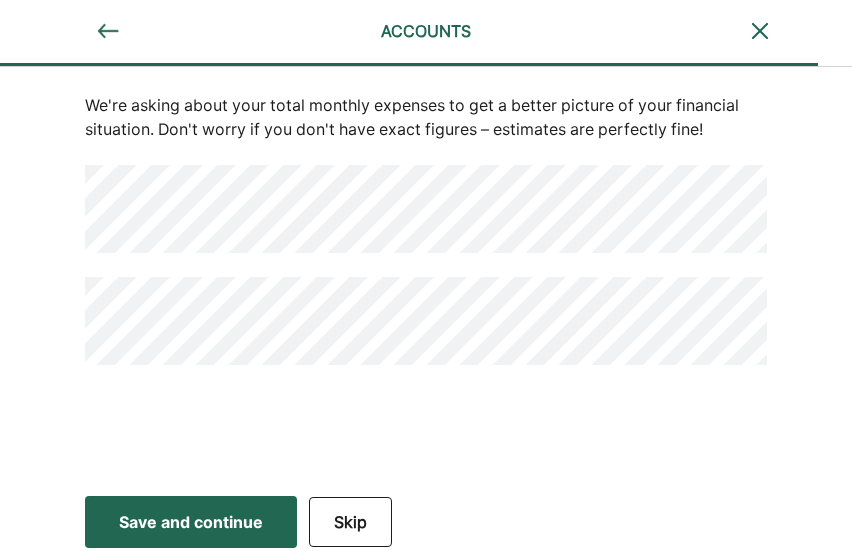 scroll, scrollTop: 162, scrollLeft: 0, axis: vertical 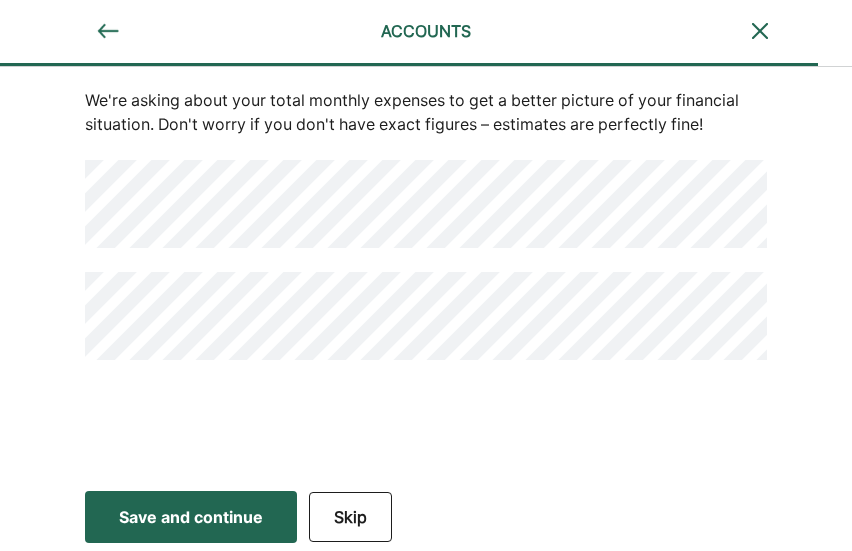 click on "Save and continue Save Save and continue" at bounding box center (191, 517) 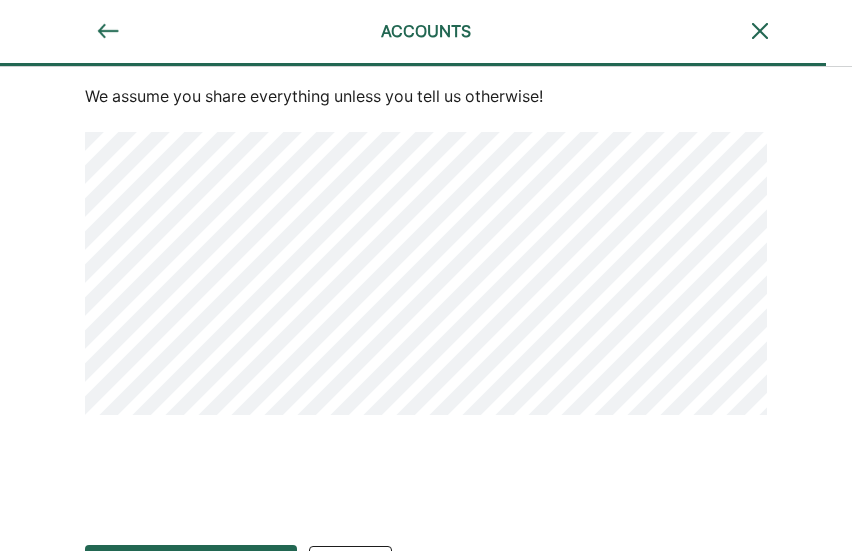 scroll, scrollTop: 272, scrollLeft: 0, axis: vertical 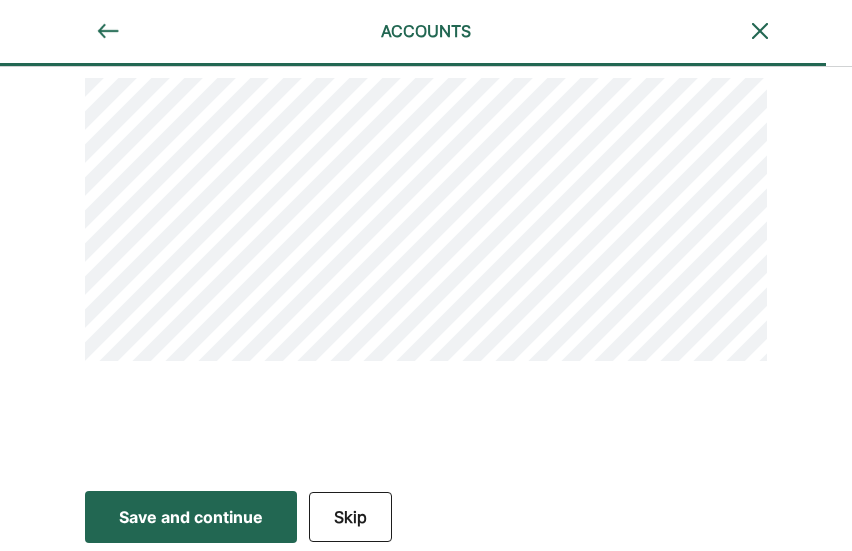 click on "Save and continue Save Save and continue" at bounding box center (191, 517) 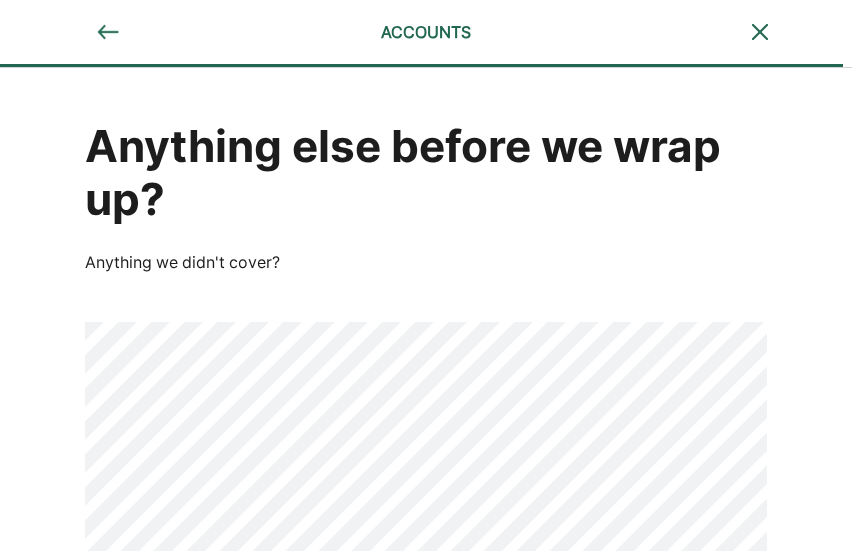 scroll, scrollTop: 243, scrollLeft: 0, axis: vertical 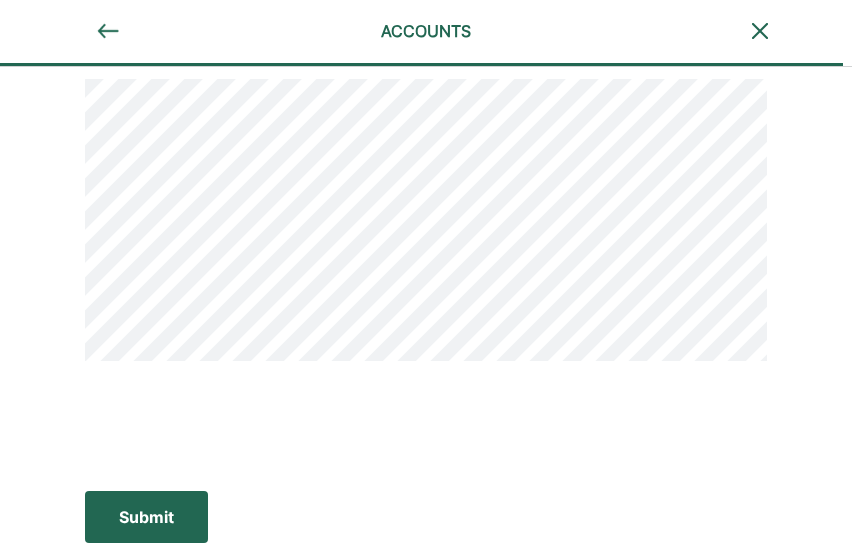 click on "Submit" at bounding box center [146, 517] 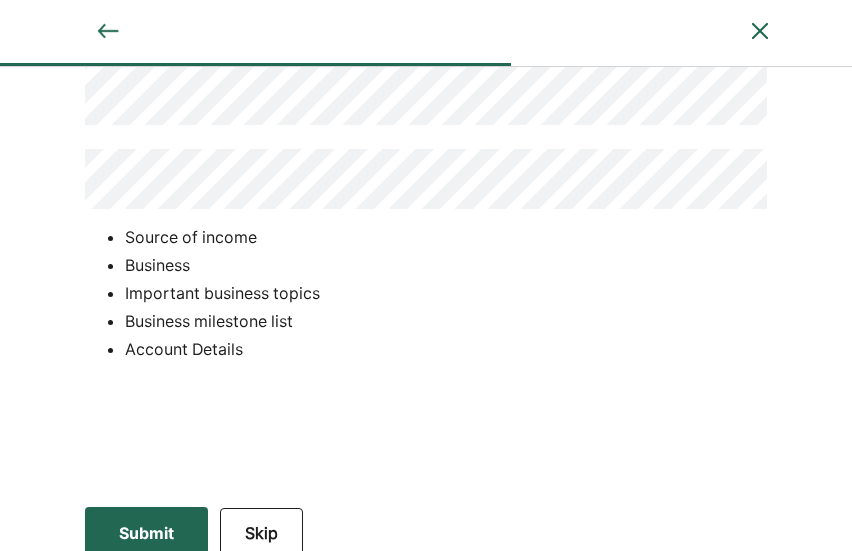 scroll, scrollTop: 405, scrollLeft: 0, axis: vertical 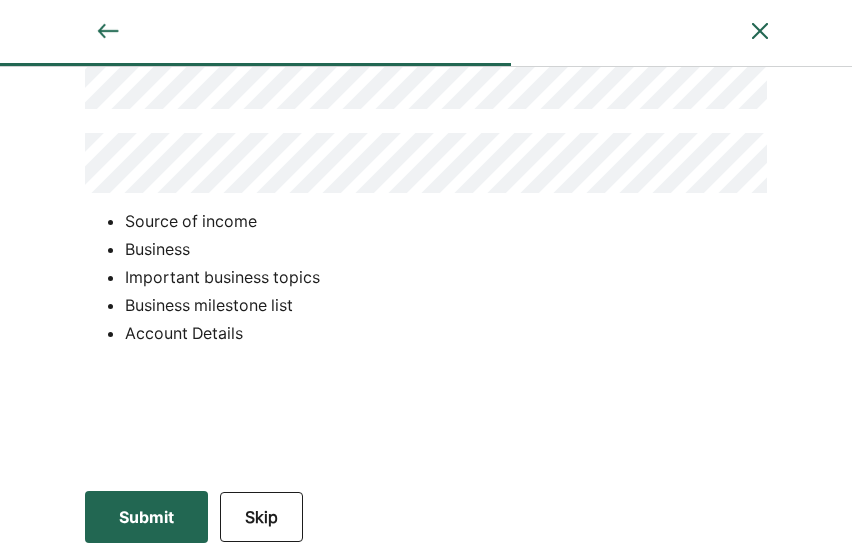click on "Skip" at bounding box center [261, 517] 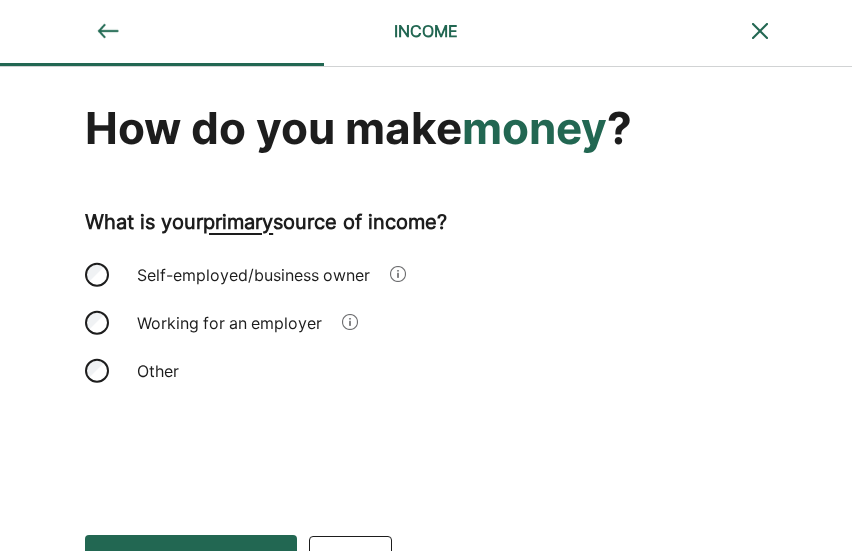 scroll, scrollTop: 0, scrollLeft: 0, axis: both 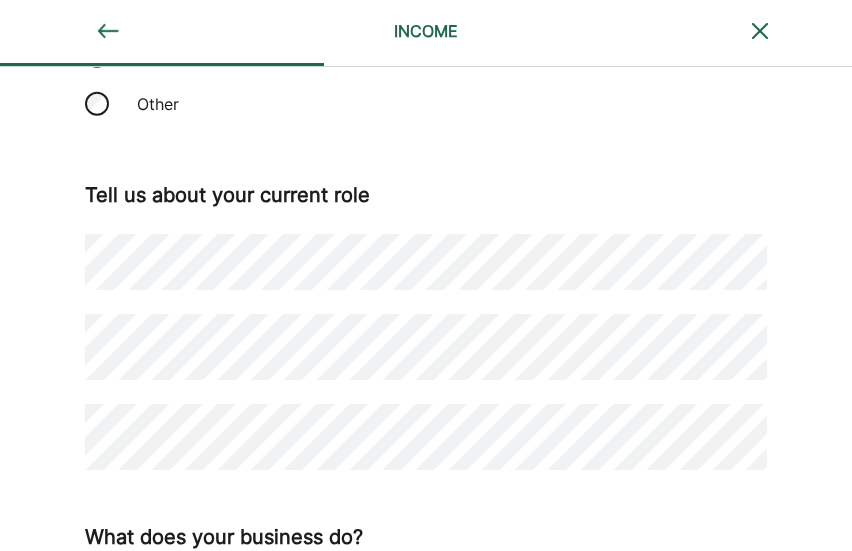click on "Tell us about your current role" at bounding box center [426, 323] 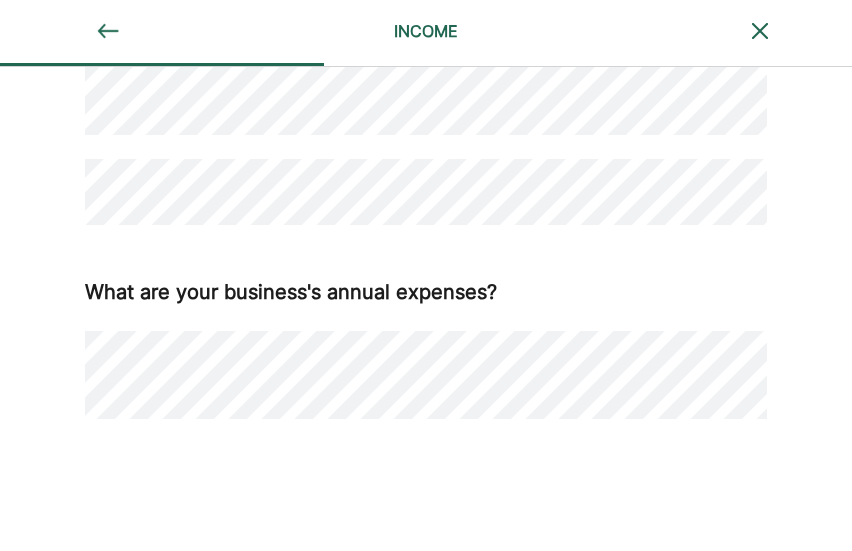 scroll, scrollTop: 932, scrollLeft: 0, axis: vertical 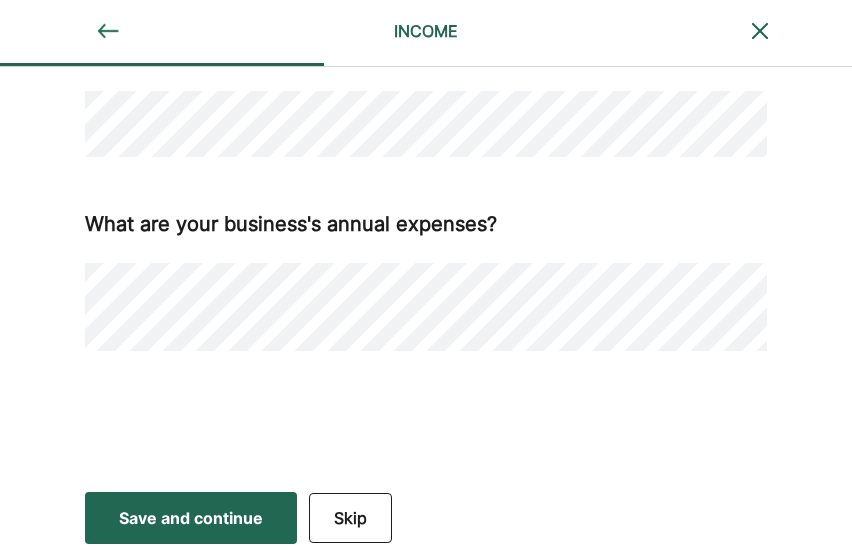 click on "Save and continue Save Save and continue" at bounding box center (191, 518) 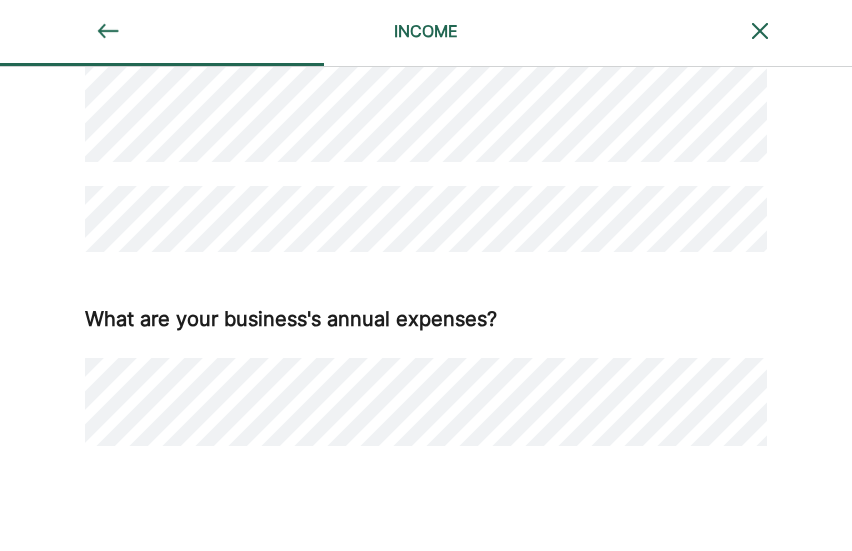scroll, scrollTop: 932, scrollLeft: 0, axis: vertical 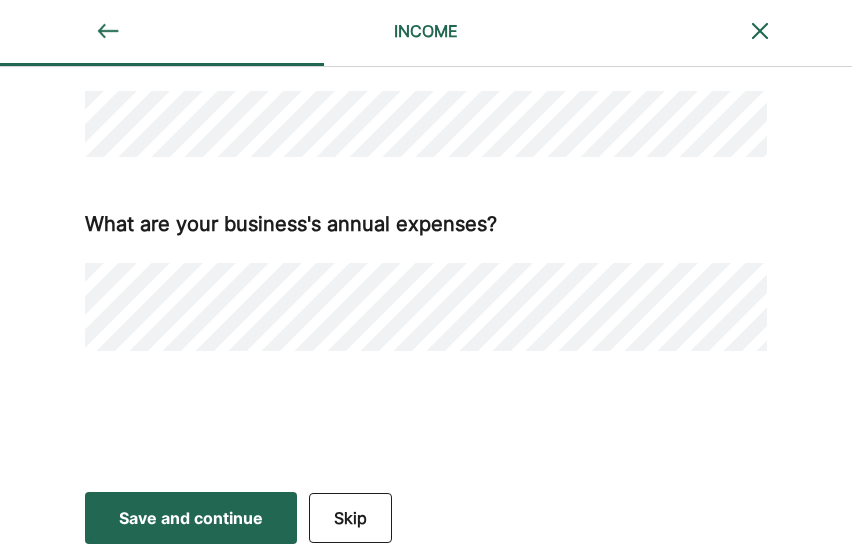 click on "Save and continue Save Save and continue" at bounding box center (191, 518) 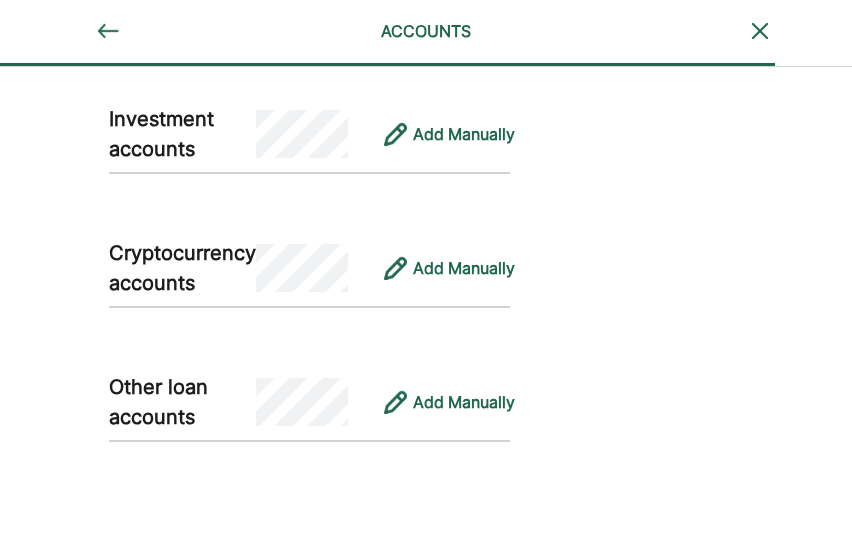 scroll, scrollTop: 1430, scrollLeft: 0, axis: vertical 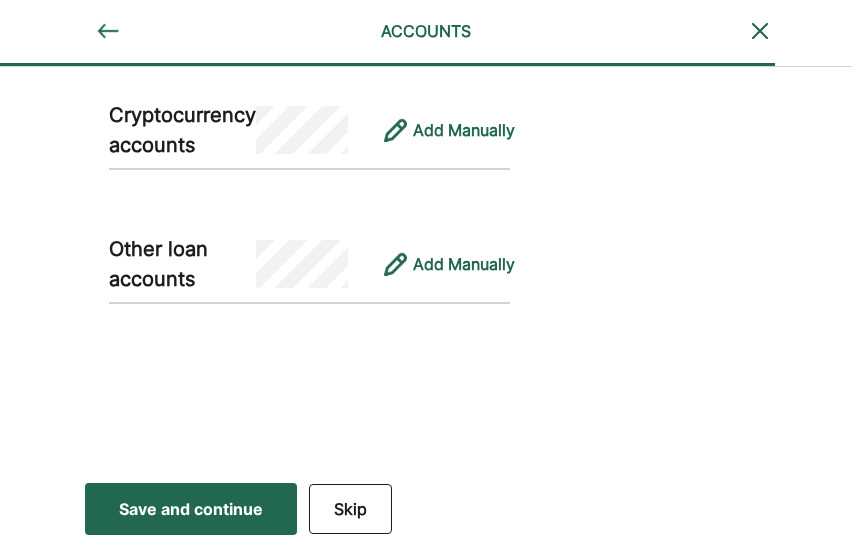 click on "Skip" at bounding box center [350, 509] 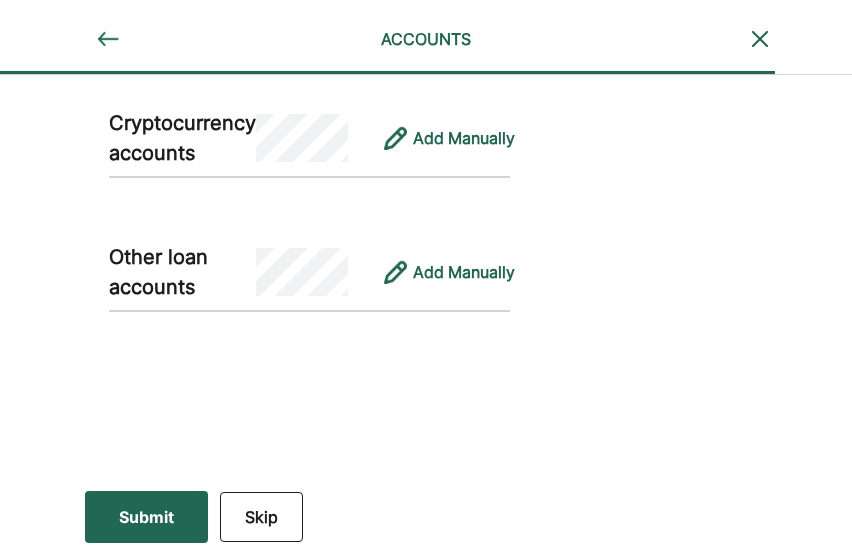 scroll, scrollTop: 293, scrollLeft: 0, axis: vertical 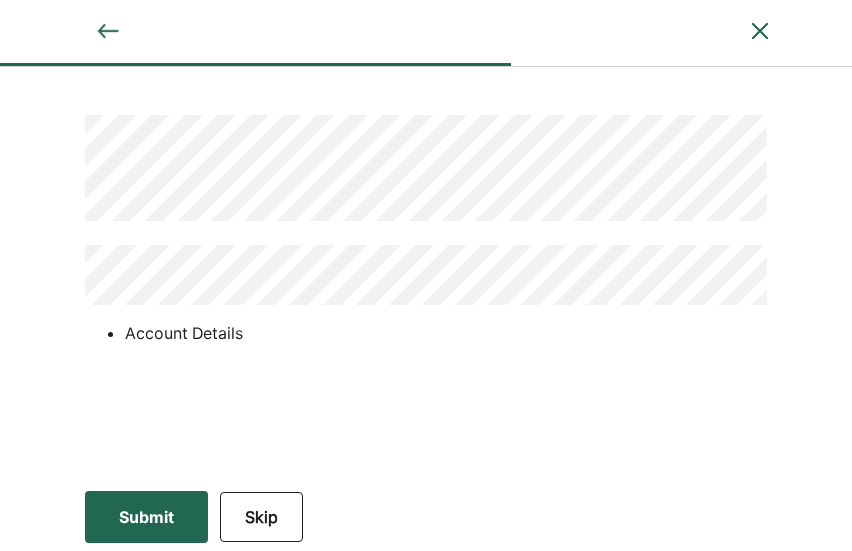 click on "Skip" at bounding box center (261, 517) 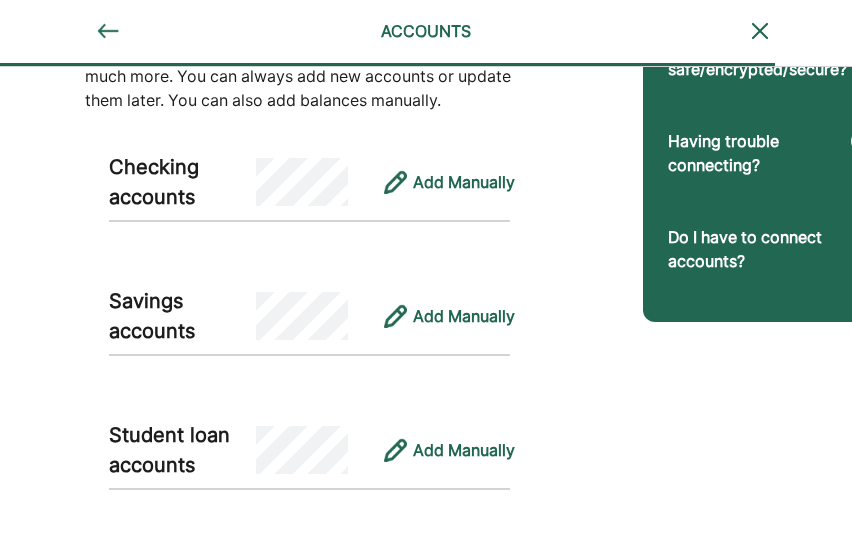 scroll, scrollTop: 308, scrollLeft: 0, axis: vertical 